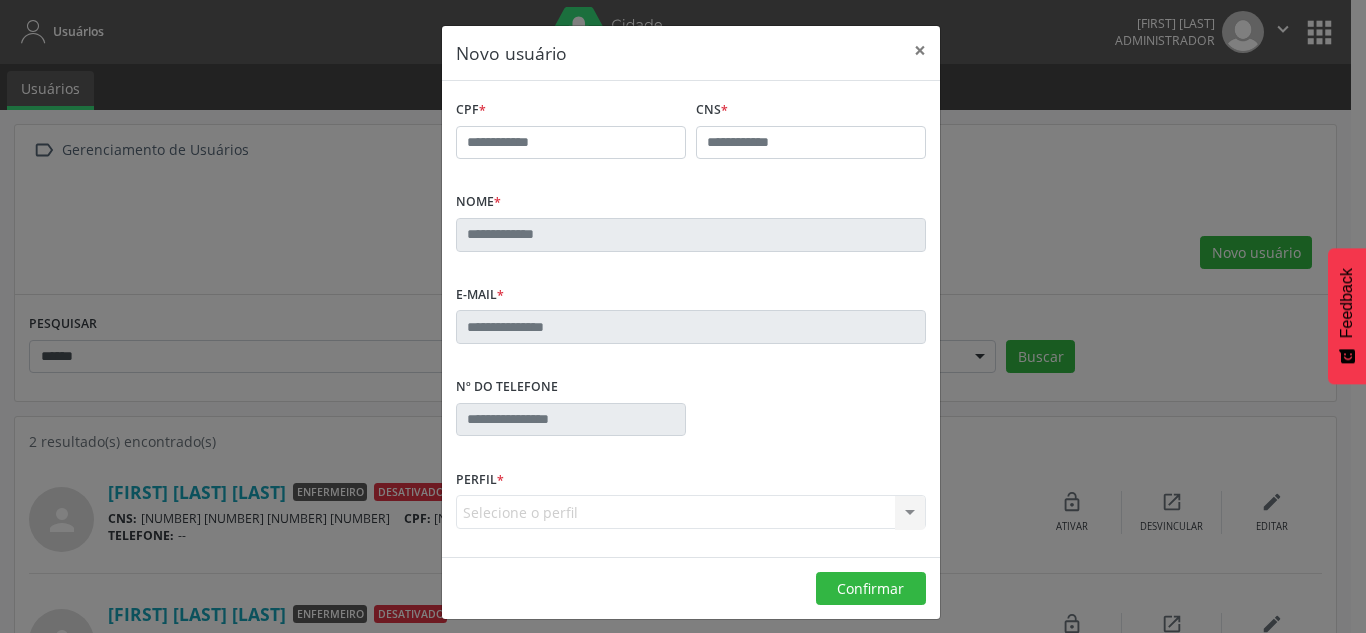 scroll, scrollTop: 68, scrollLeft: 0, axis: vertical 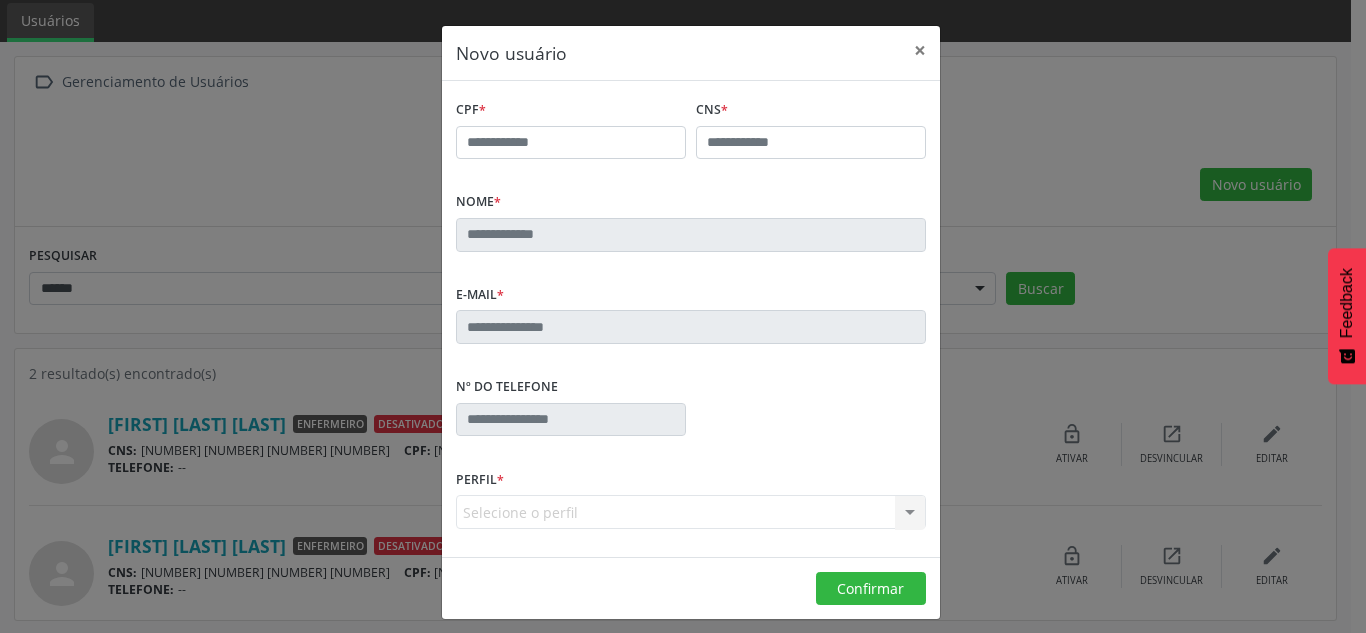 click on "CPF
*" at bounding box center (571, 127) 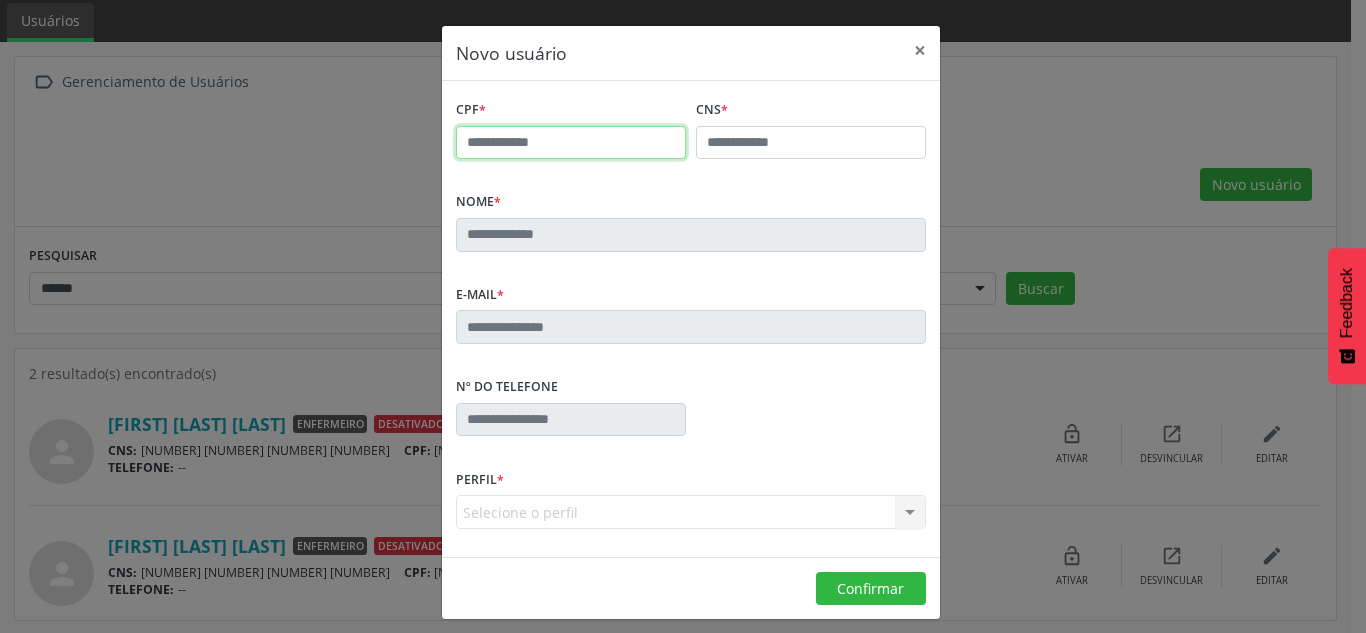 click at bounding box center (571, 143) 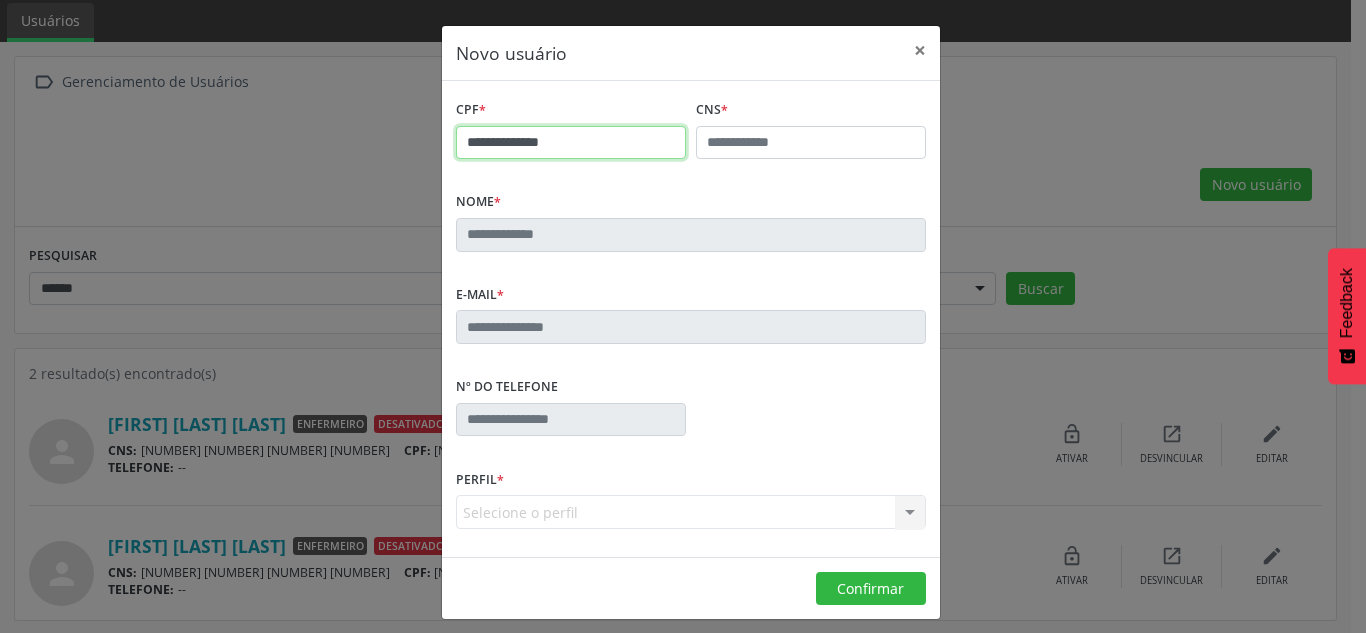 type on "**********" 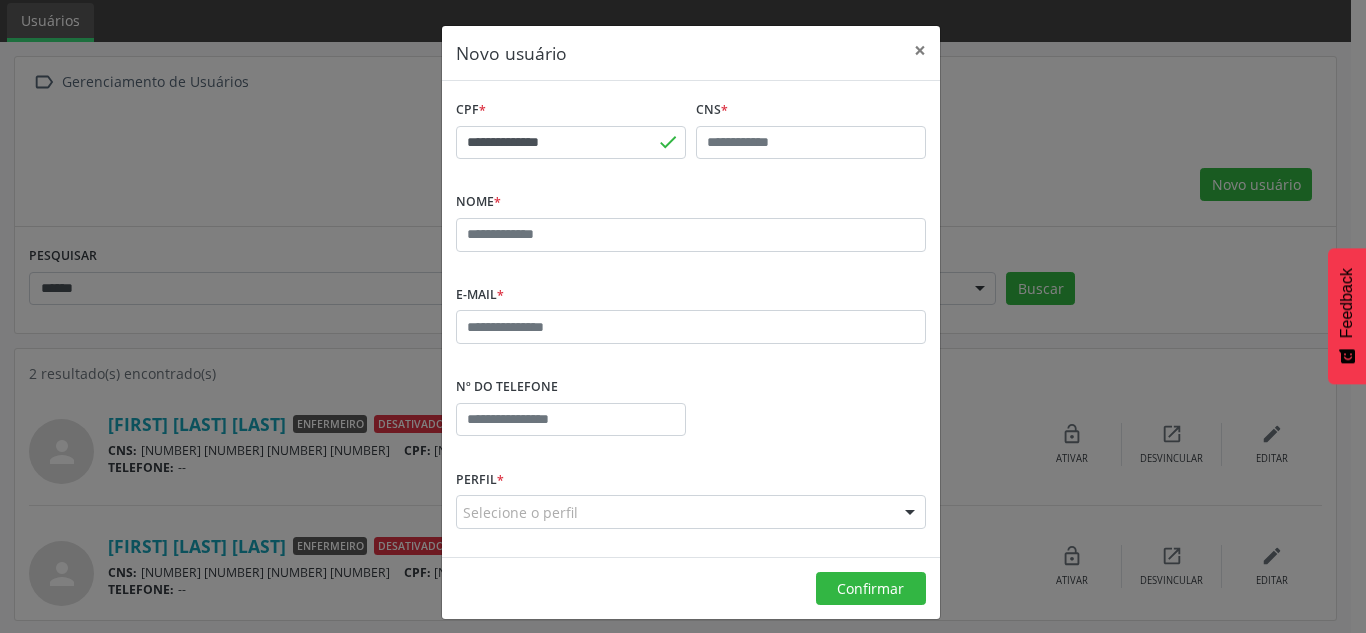 click on "CNS
*" at bounding box center [811, 127] 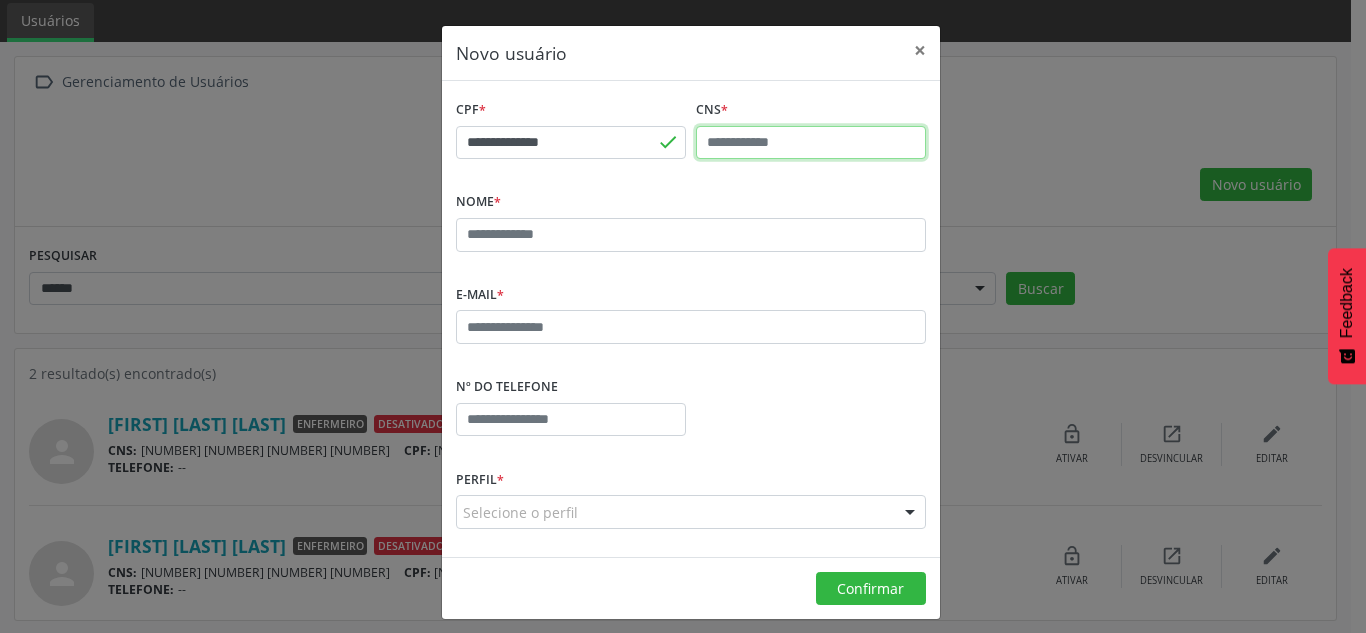 click at bounding box center (811, 143) 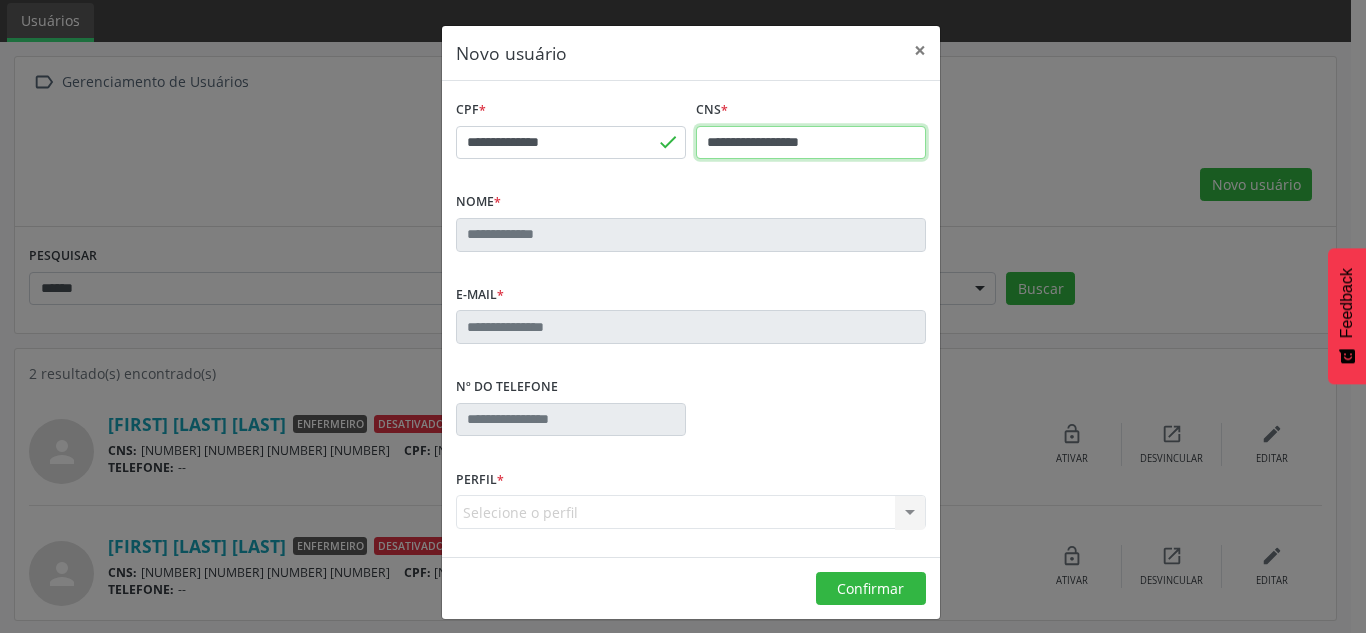 type on "**********" 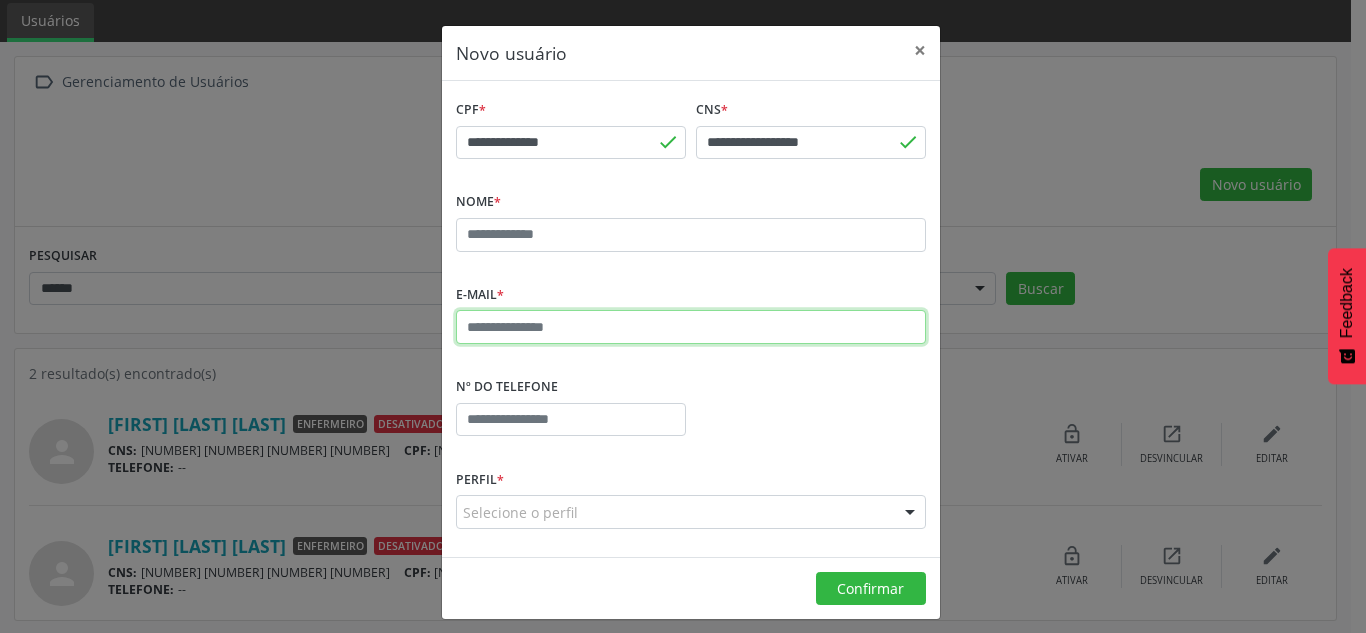 click at bounding box center (691, 327) 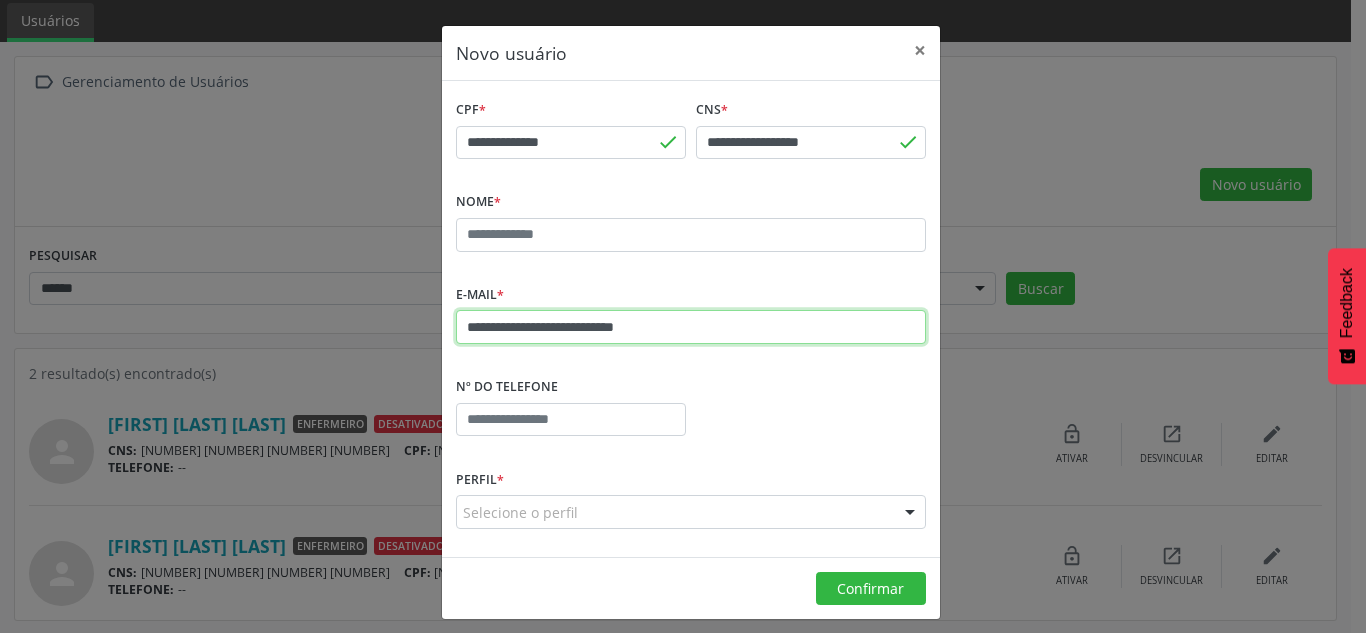 type on "**********" 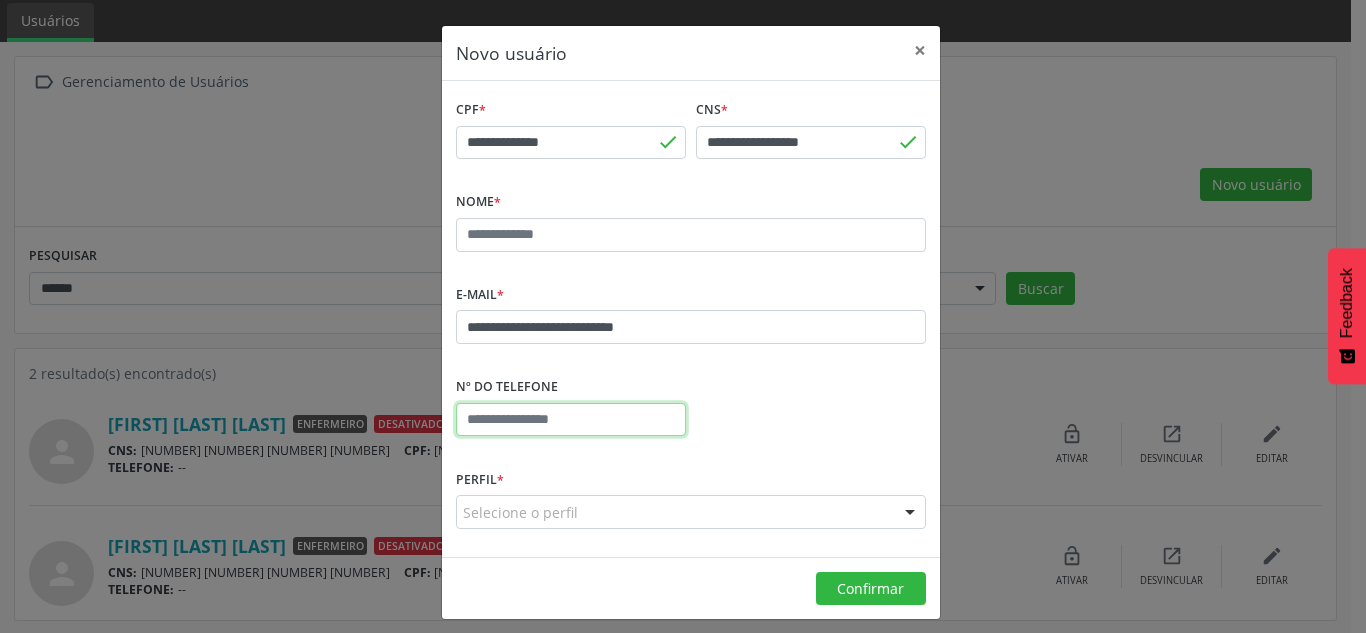 click on "Nº do Telefone" at bounding box center [571, 404] 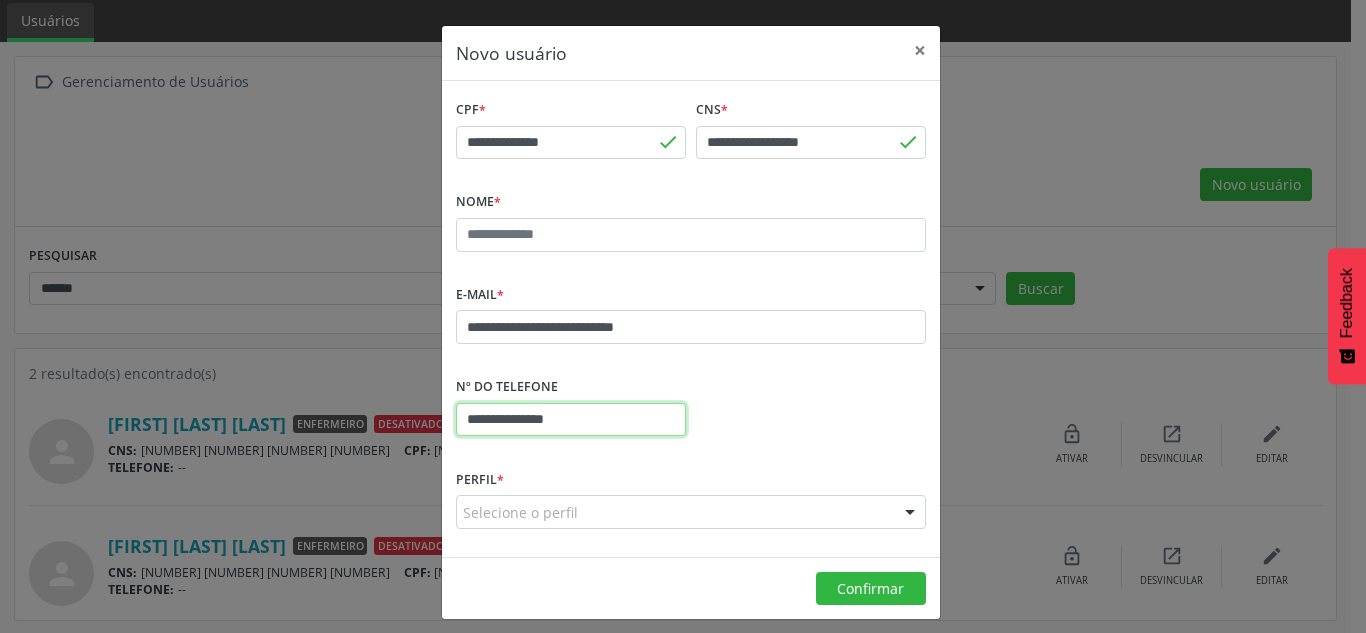 type on "**********" 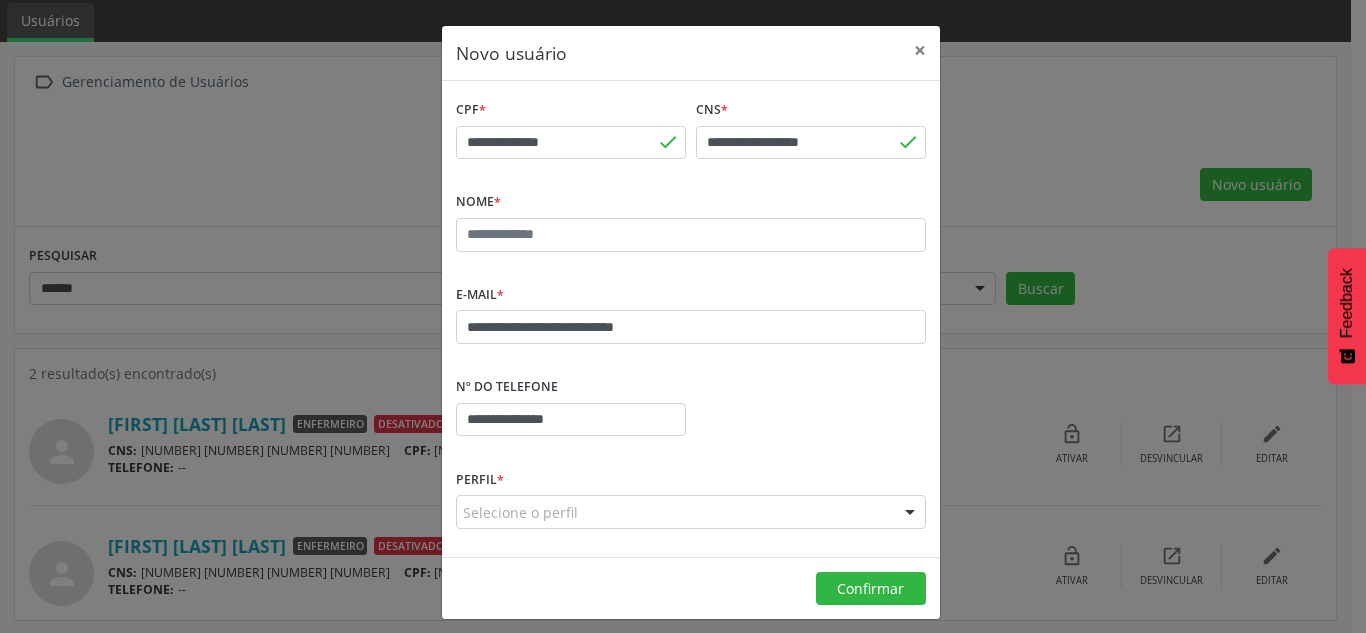 click on "**********" at bounding box center (571, 404) 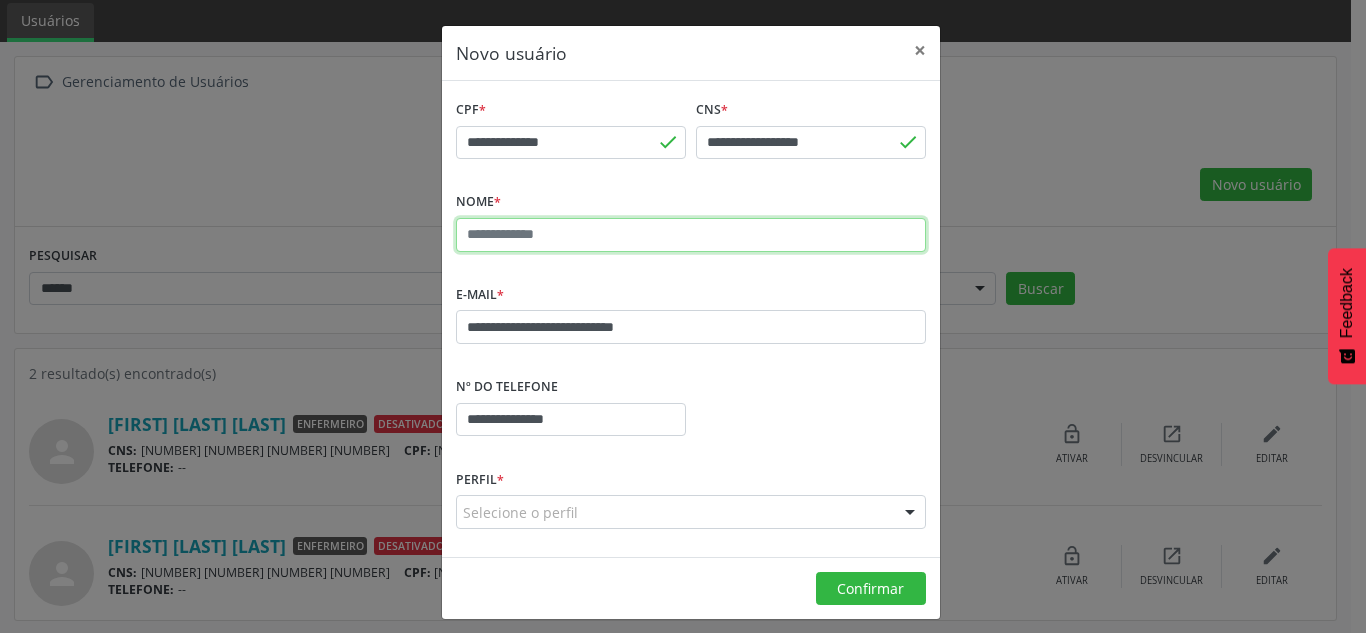 click at bounding box center (691, 235) 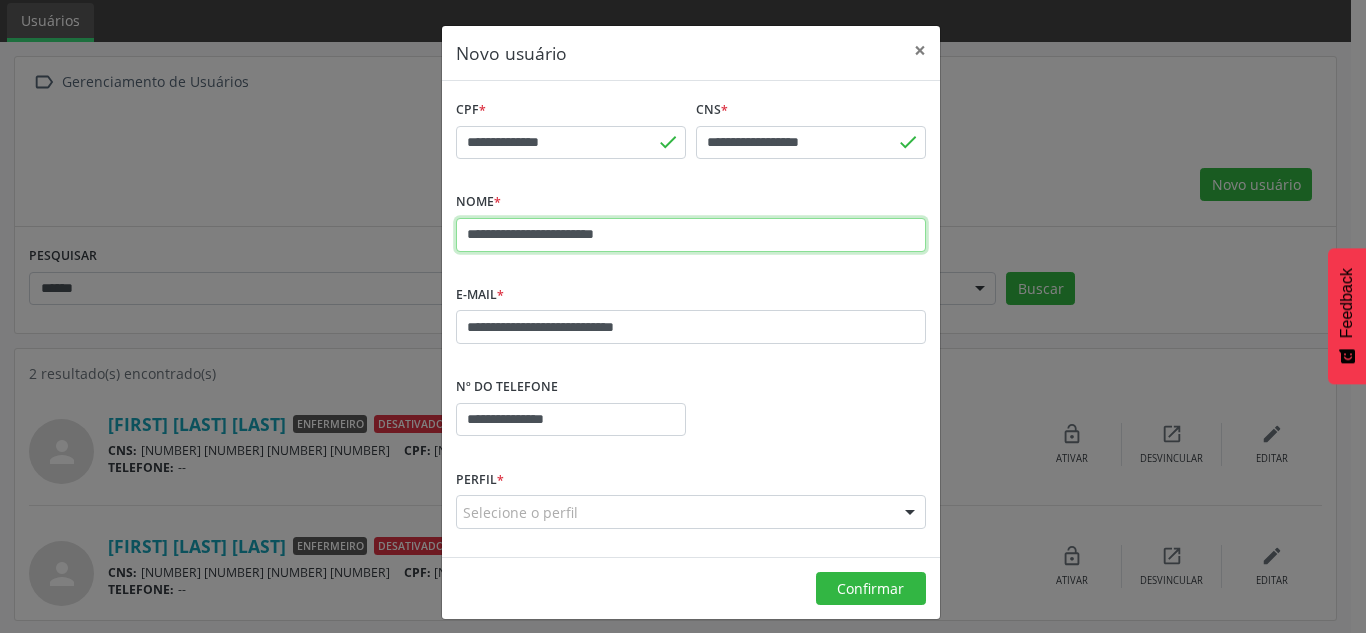 type on "**********" 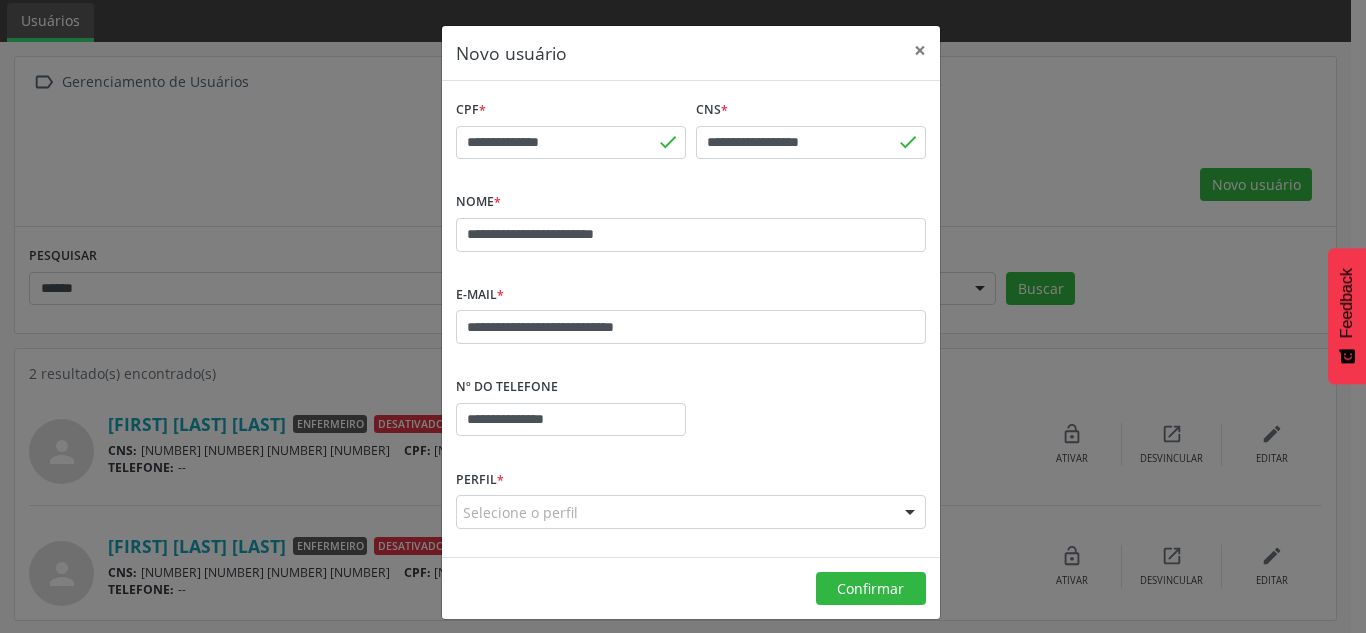 click on "Selecione o perfil" at bounding box center (691, 512) 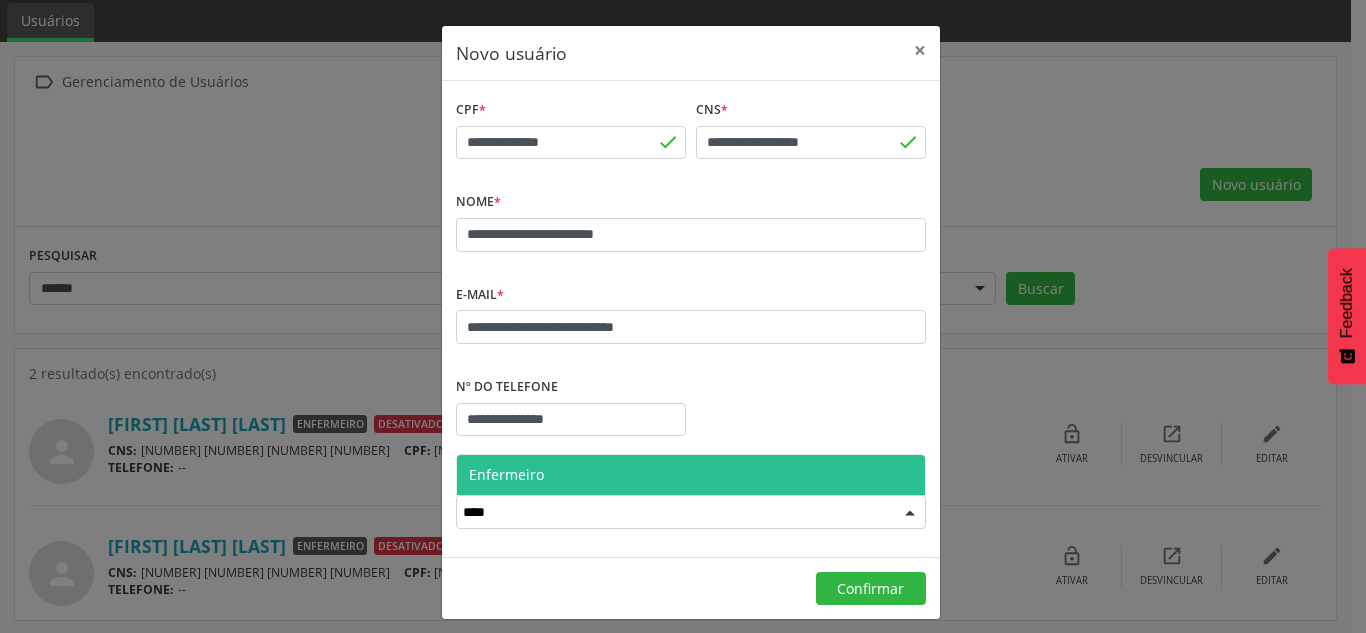 type on "*****" 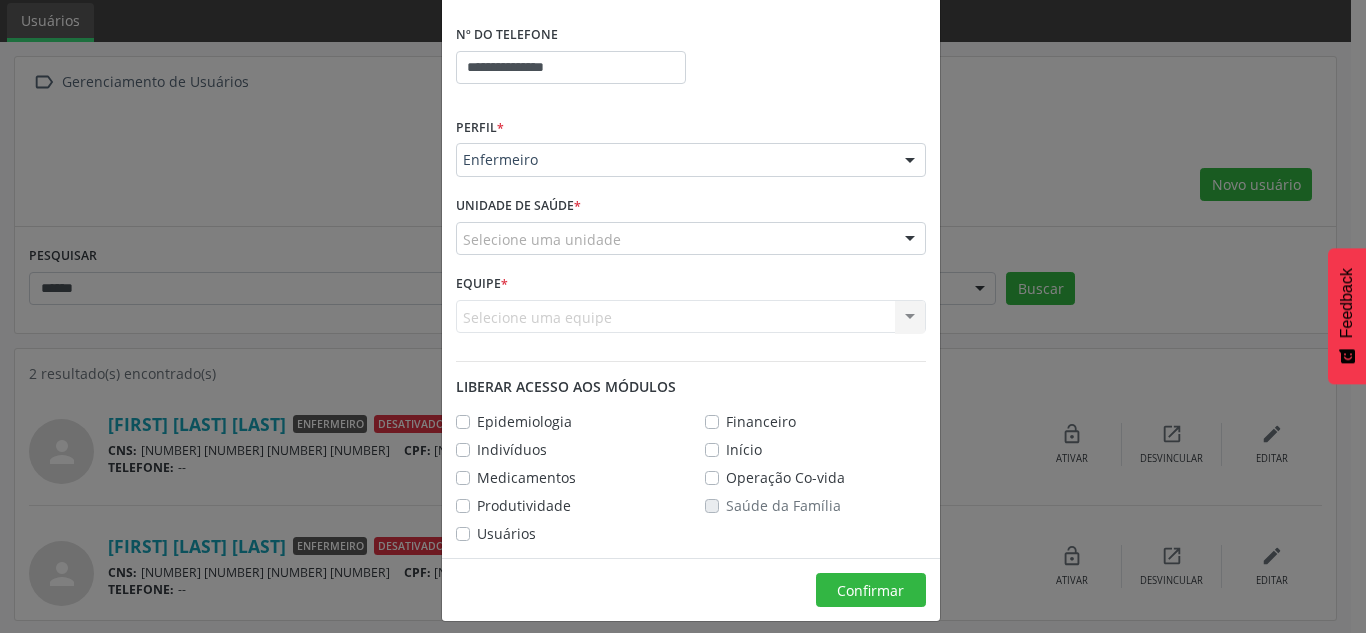 scroll, scrollTop: 365, scrollLeft: 0, axis: vertical 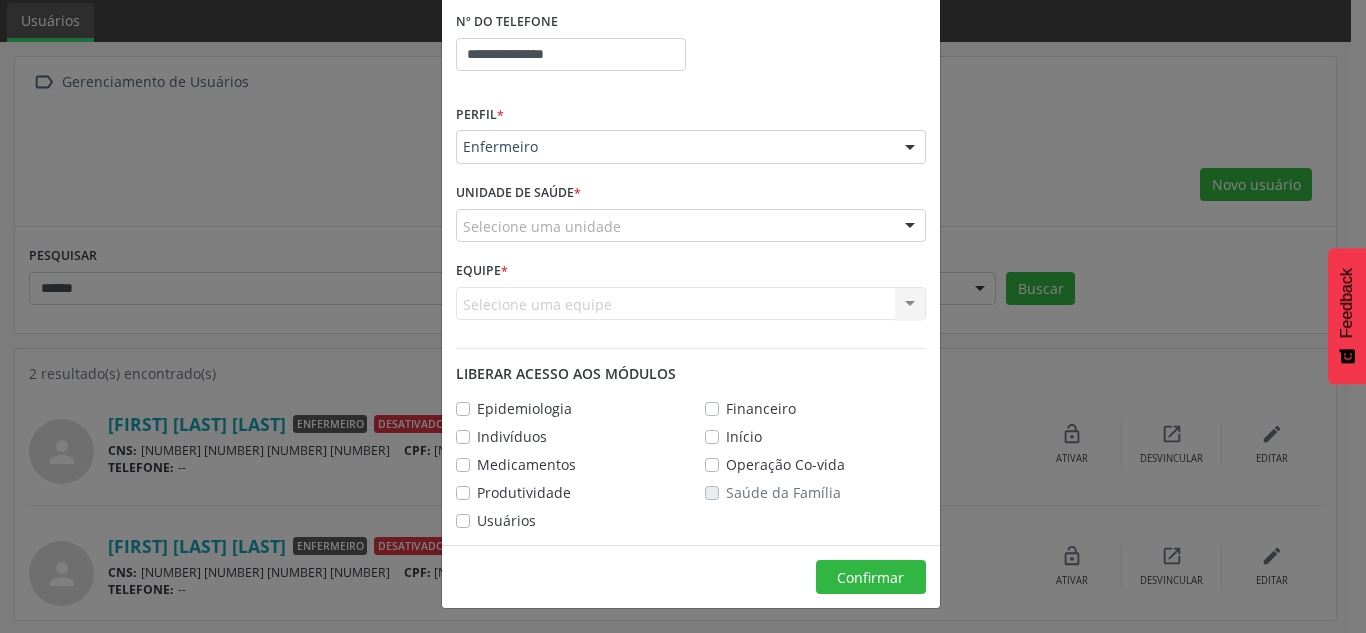 click on "Selecione uma equipe
Nenhum resultado encontrado para: "   "
Não há nenhuma opção para ser exibida." at bounding box center [691, 304] 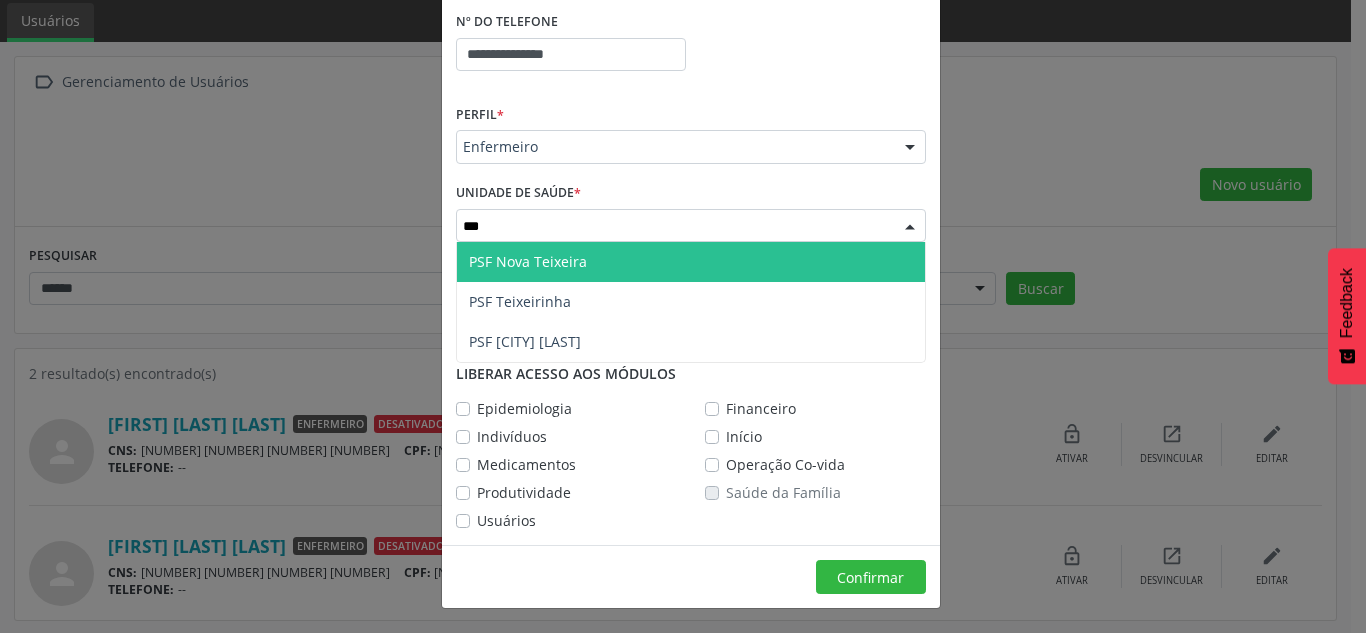 type on "****" 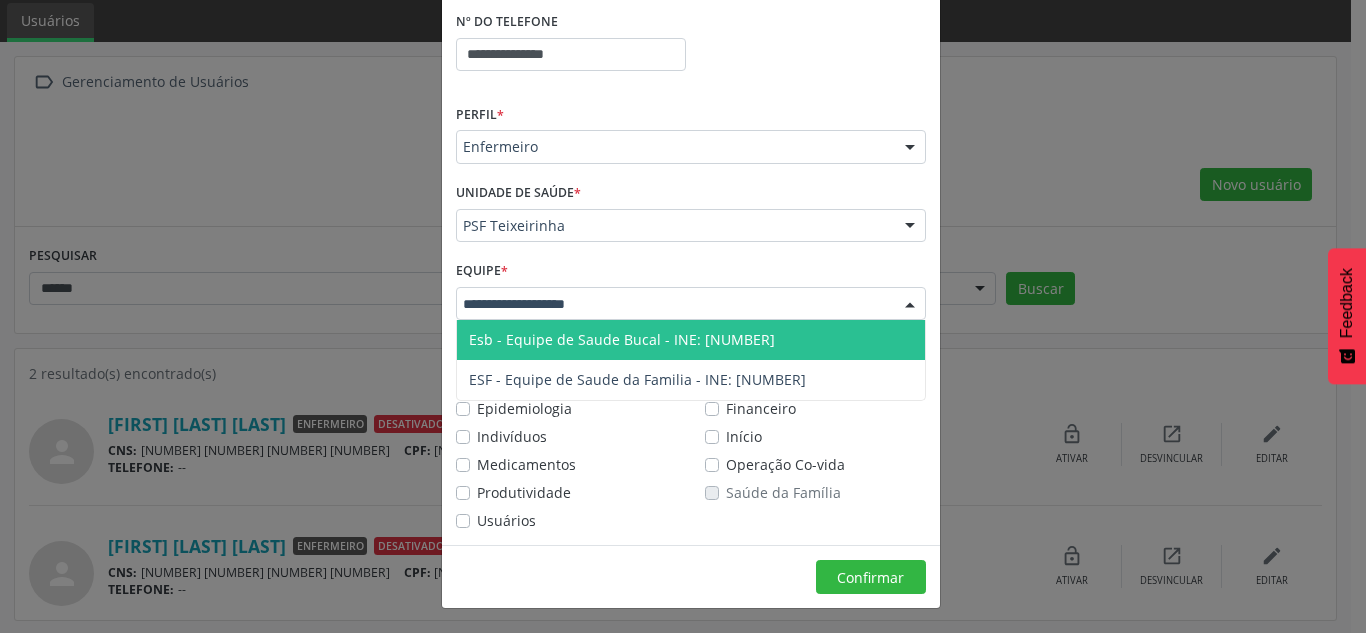 click at bounding box center (691, 304) 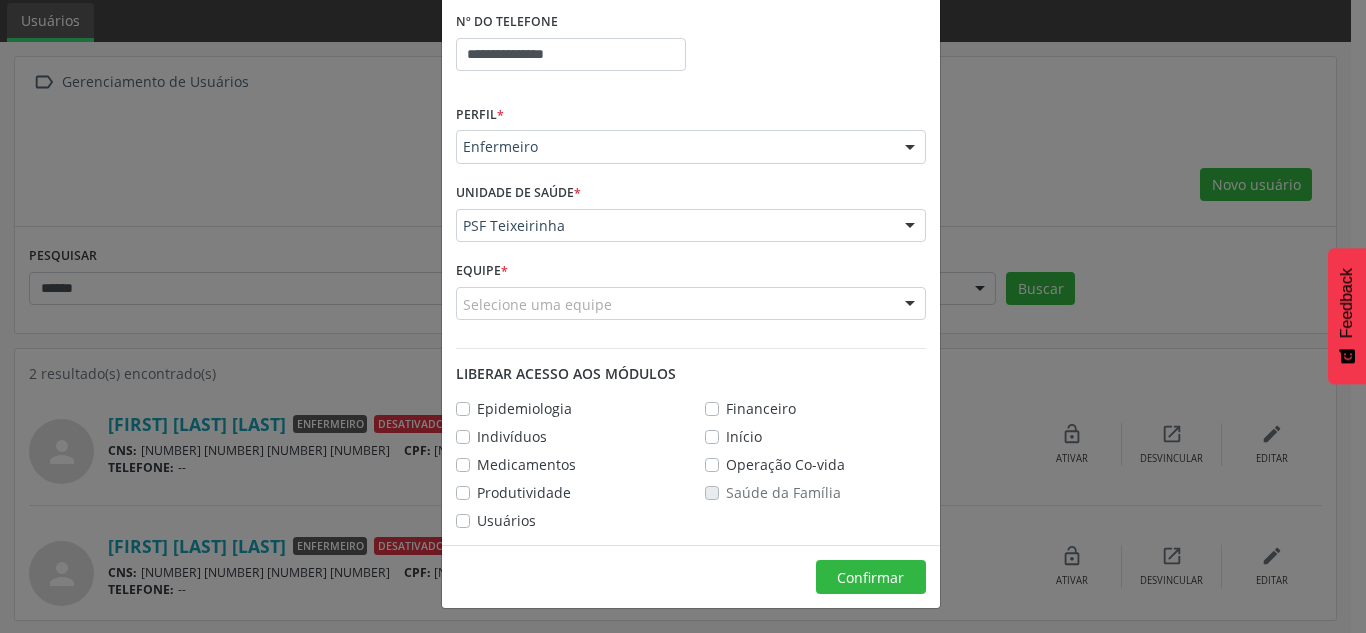 click on "Indivíduos" at bounding box center [512, 436] 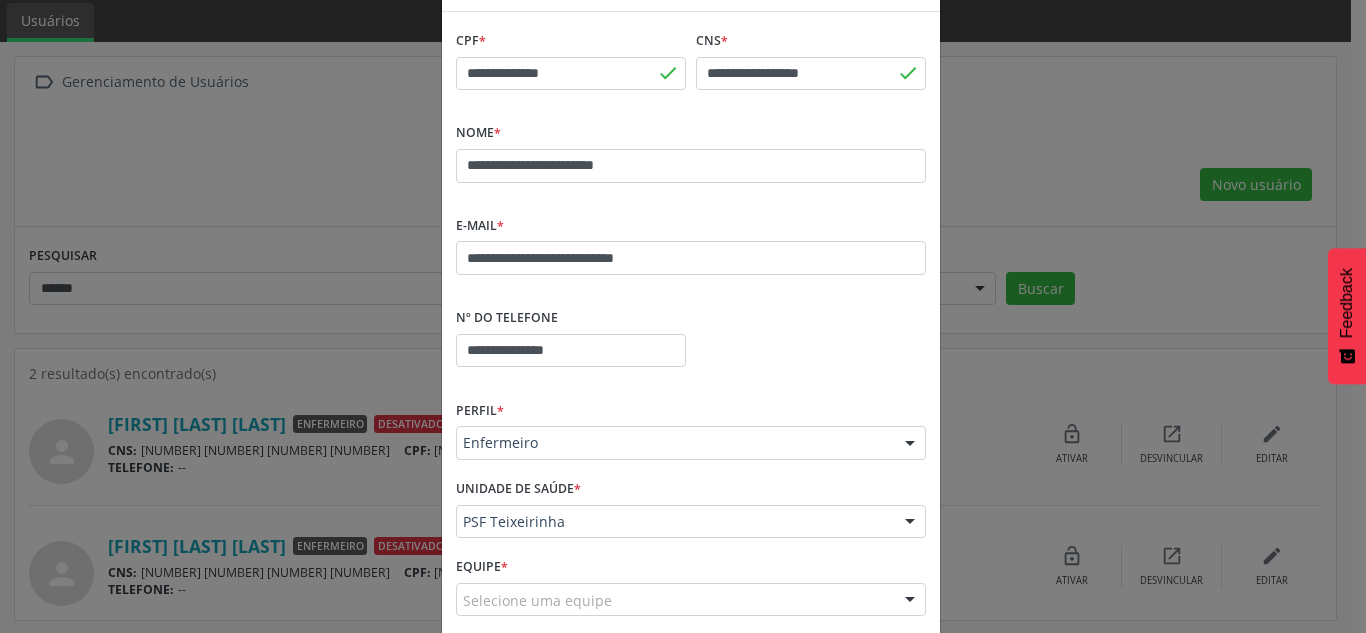 scroll, scrollTop: 67, scrollLeft: 0, axis: vertical 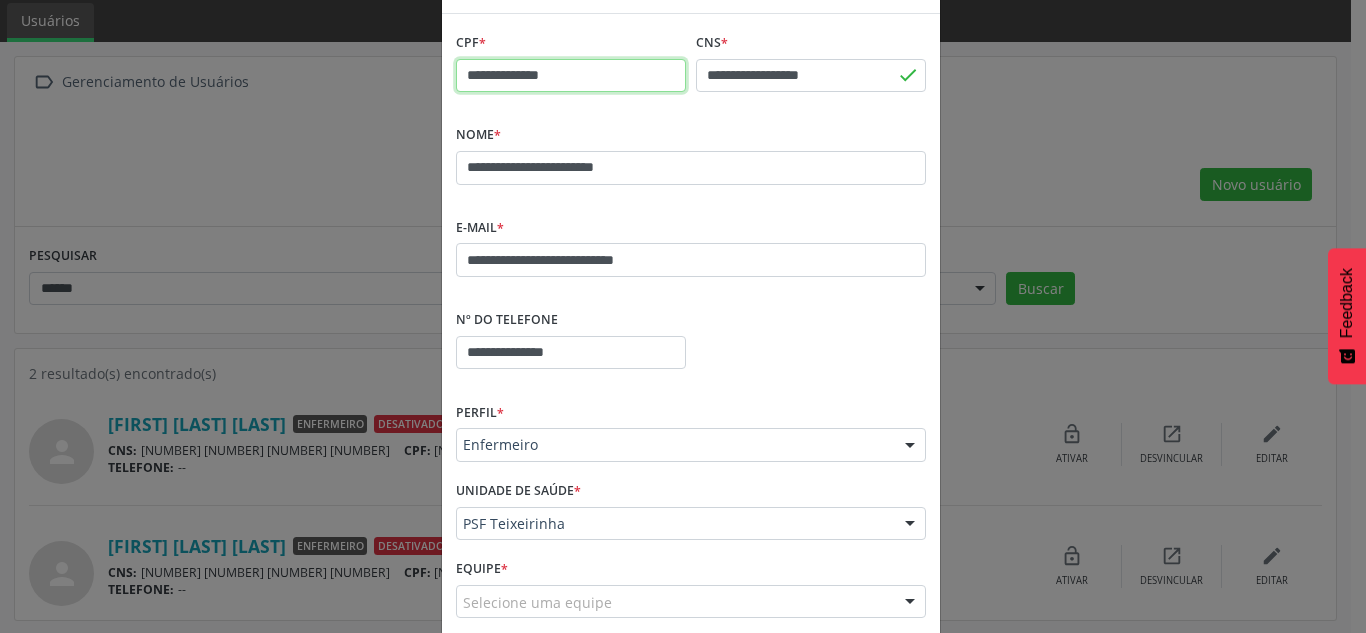 drag, startPoint x: 567, startPoint y: 81, endPoint x: 388, endPoint y: 67, distance: 179.54665 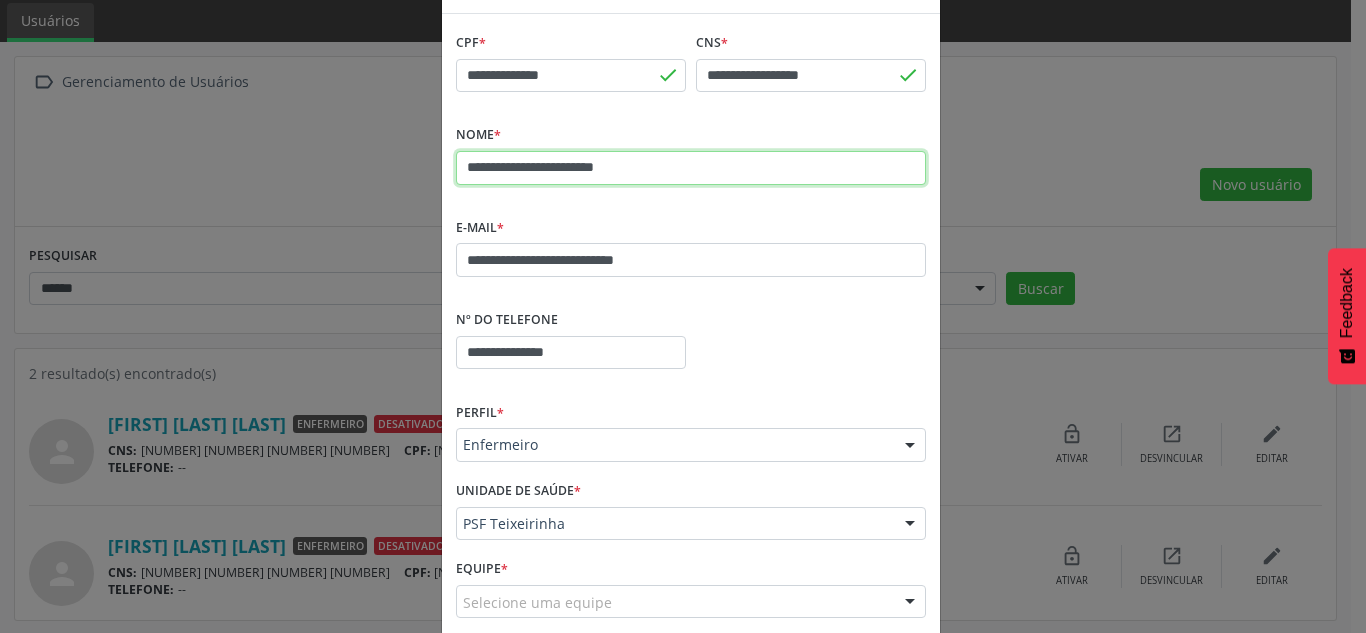 drag, startPoint x: 692, startPoint y: 174, endPoint x: 191, endPoint y: 177, distance: 501.00897 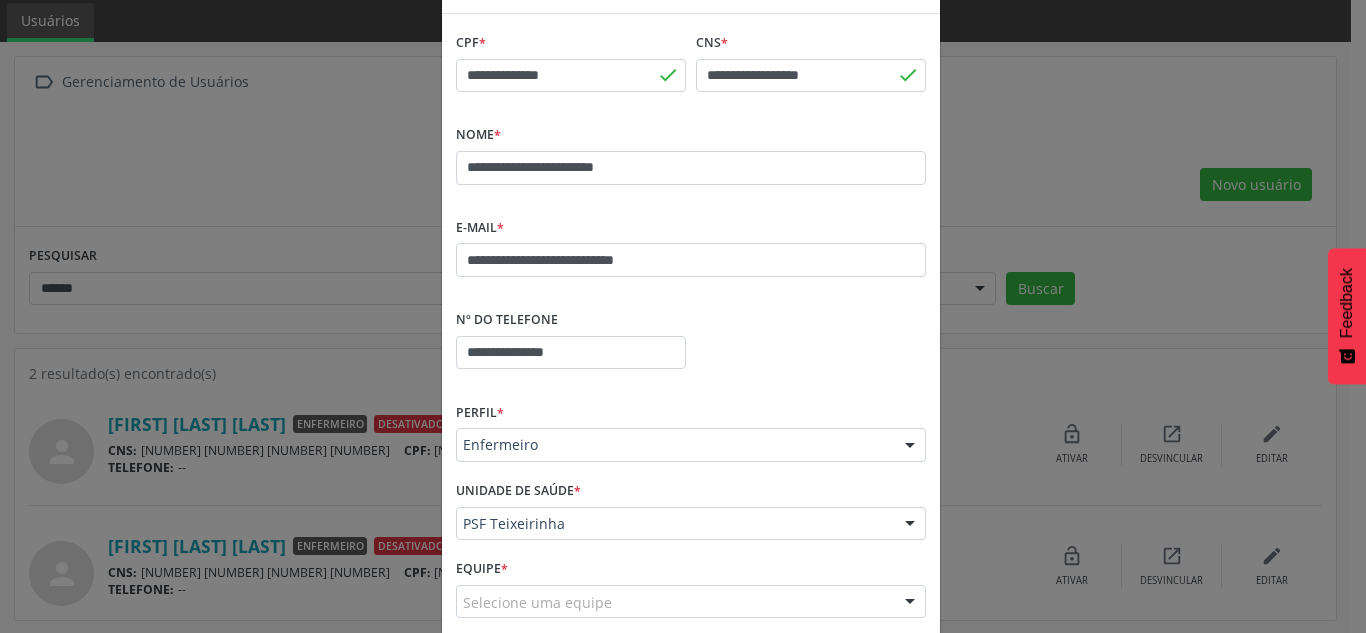 click on "**********" at bounding box center [691, 245] 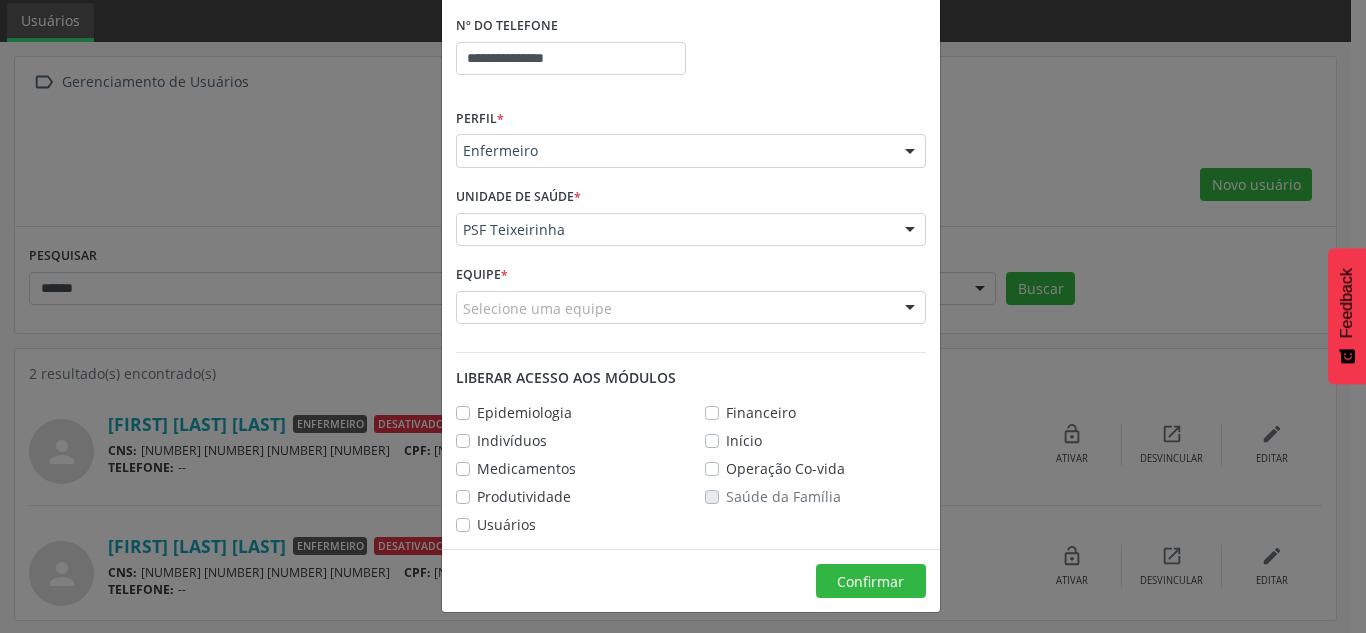scroll, scrollTop: 365, scrollLeft: 0, axis: vertical 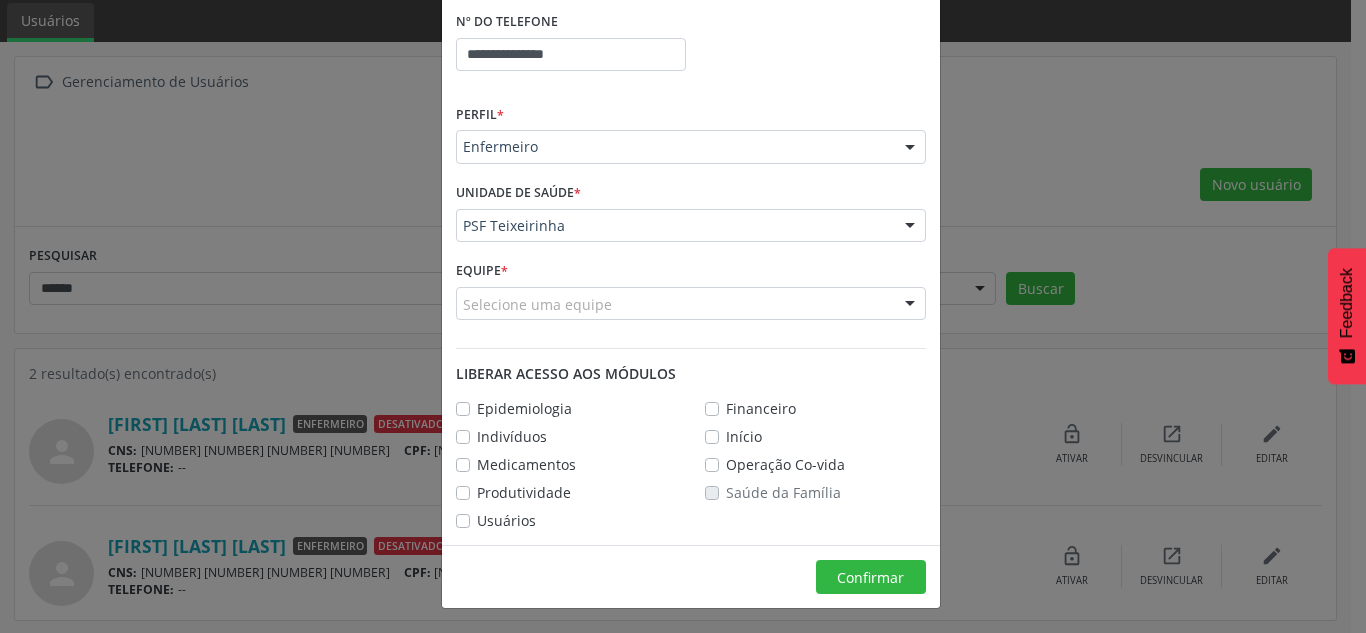 click on "Selecione uma equipe" at bounding box center [691, 304] 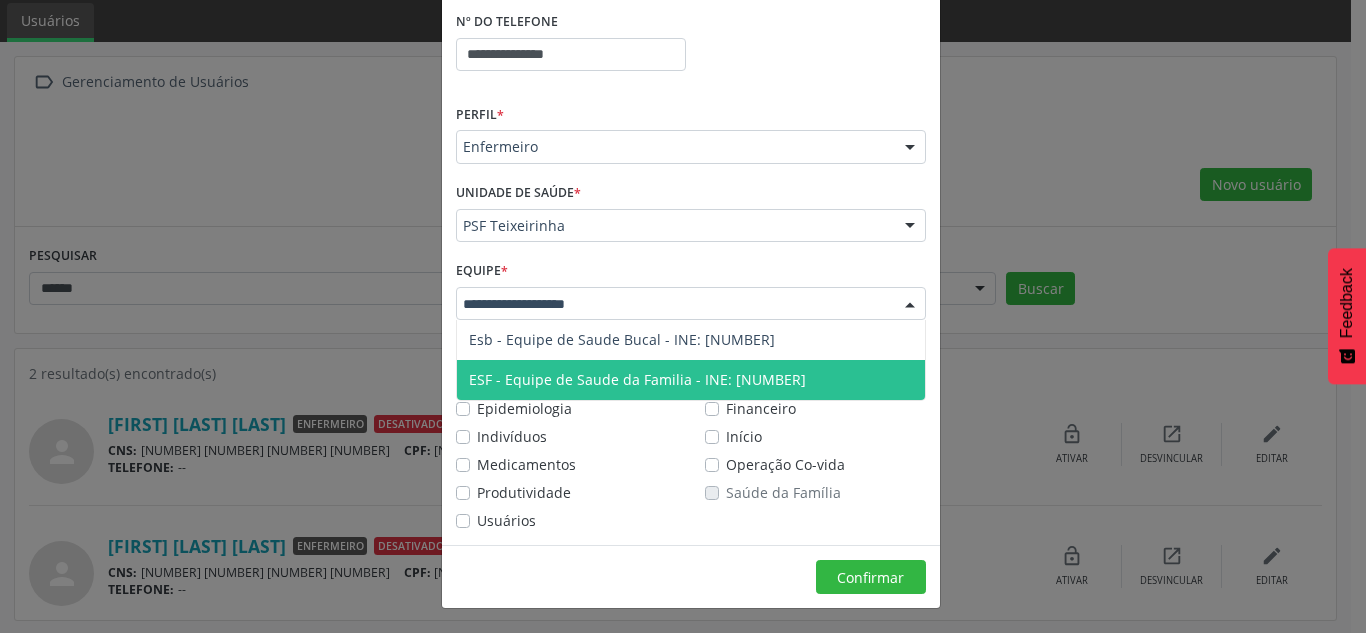 click on "ESF - Equipe de Saude da Familia - INE: [NUMBER]" at bounding box center (637, 379) 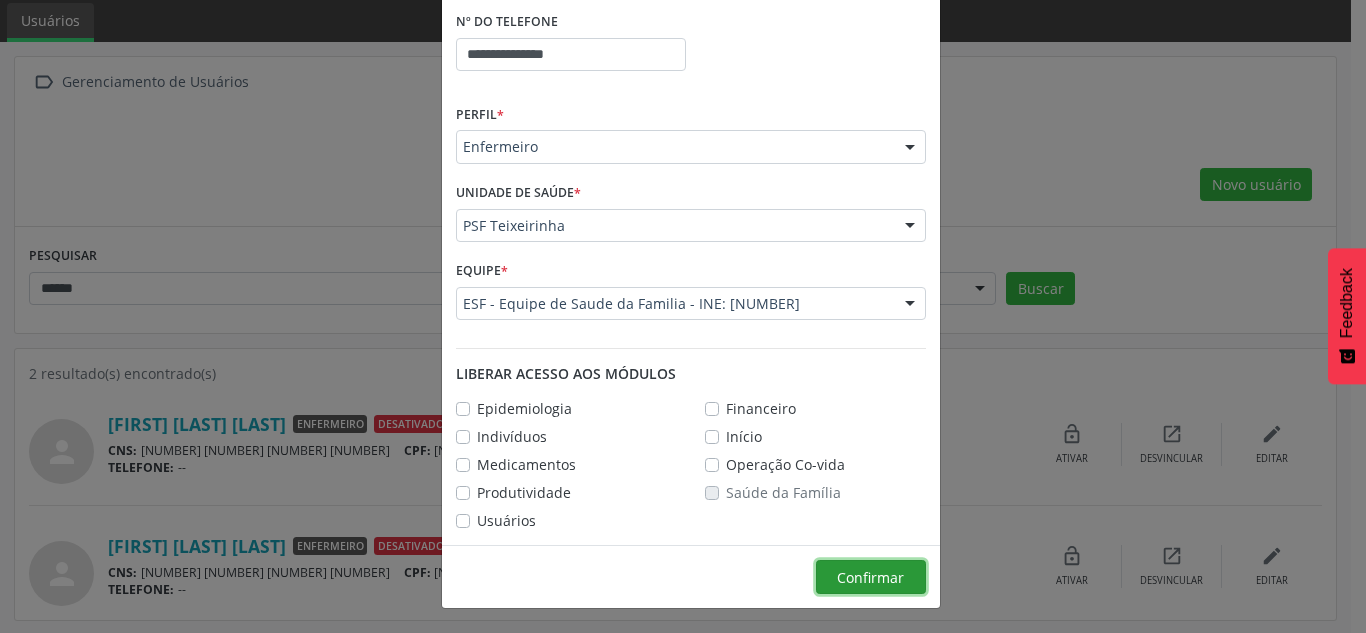 click on "Confirmar" at bounding box center (870, 577) 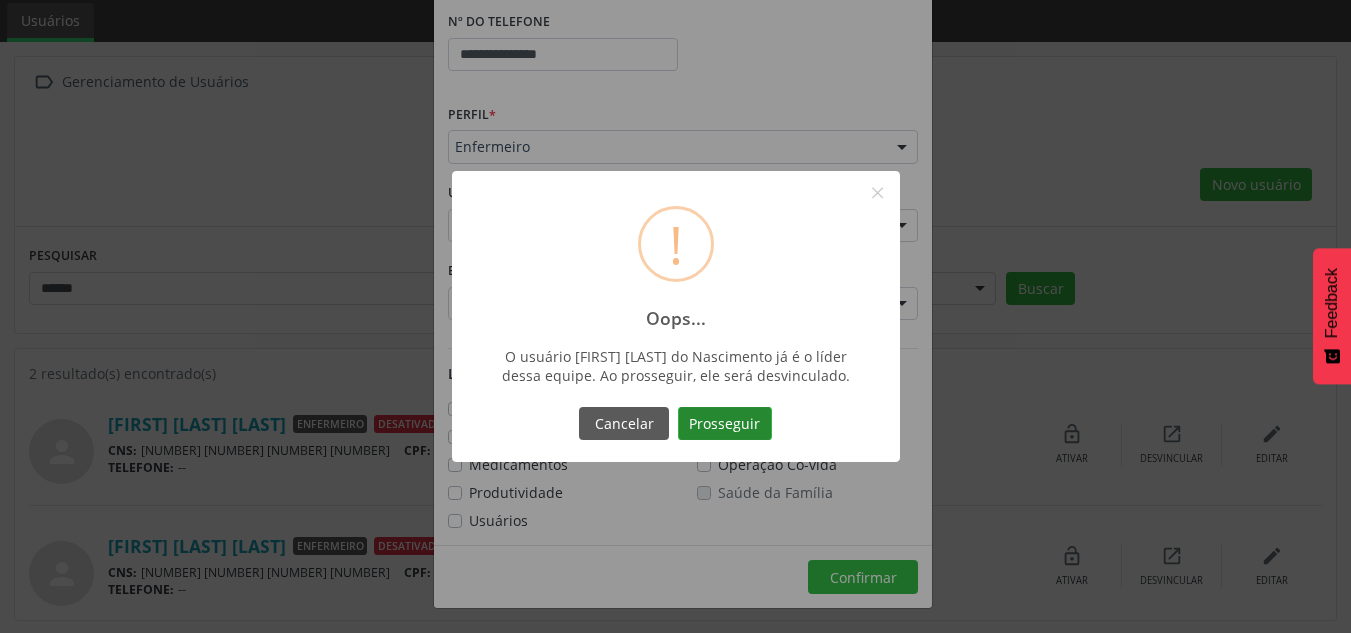 click on "Prosseguir" at bounding box center [725, 424] 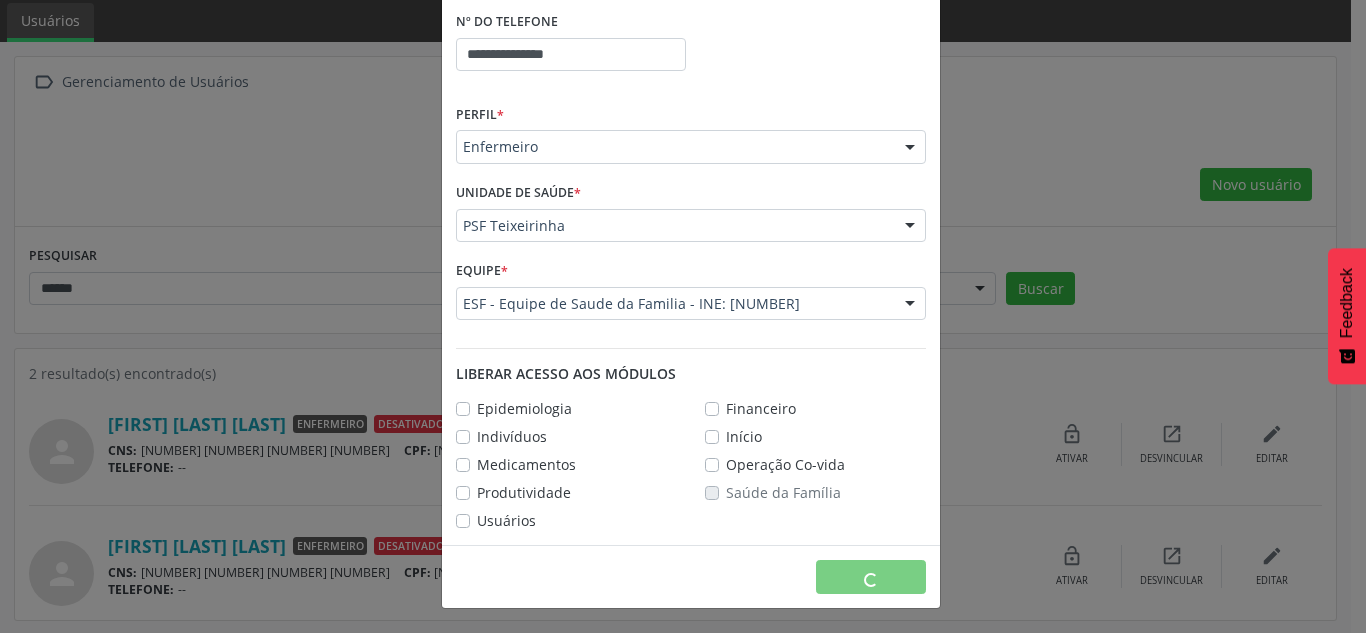 scroll, scrollTop: 247, scrollLeft: 0, axis: vertical 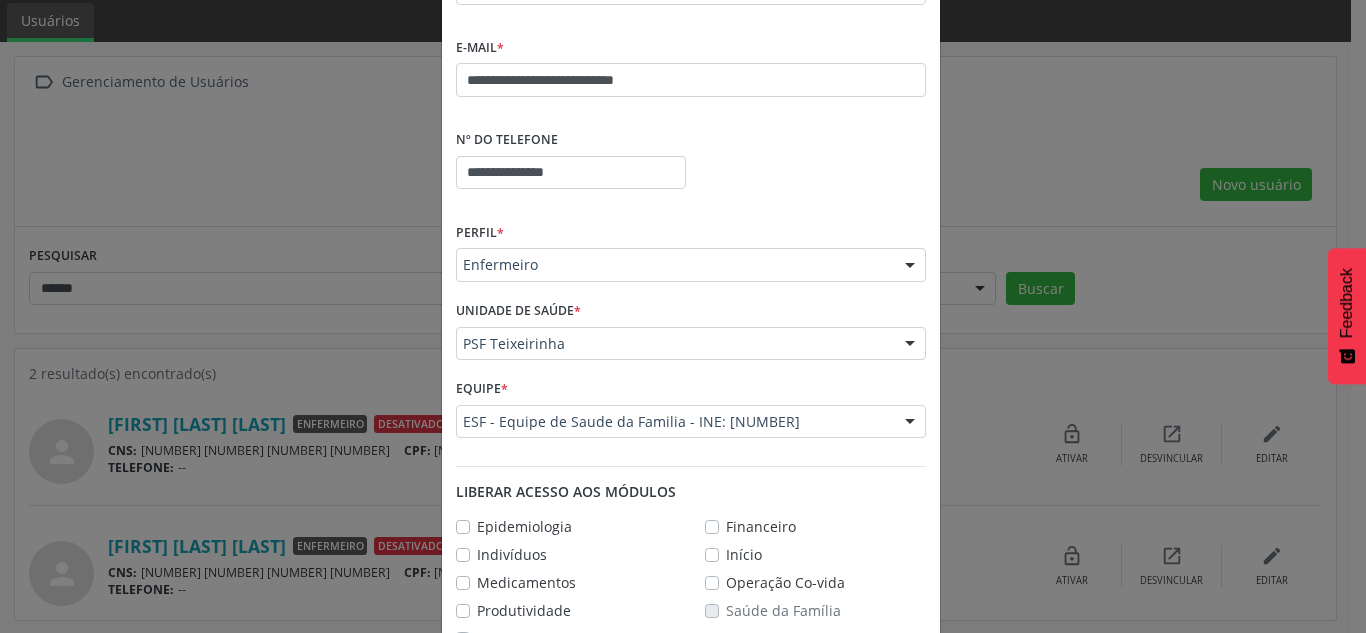 type 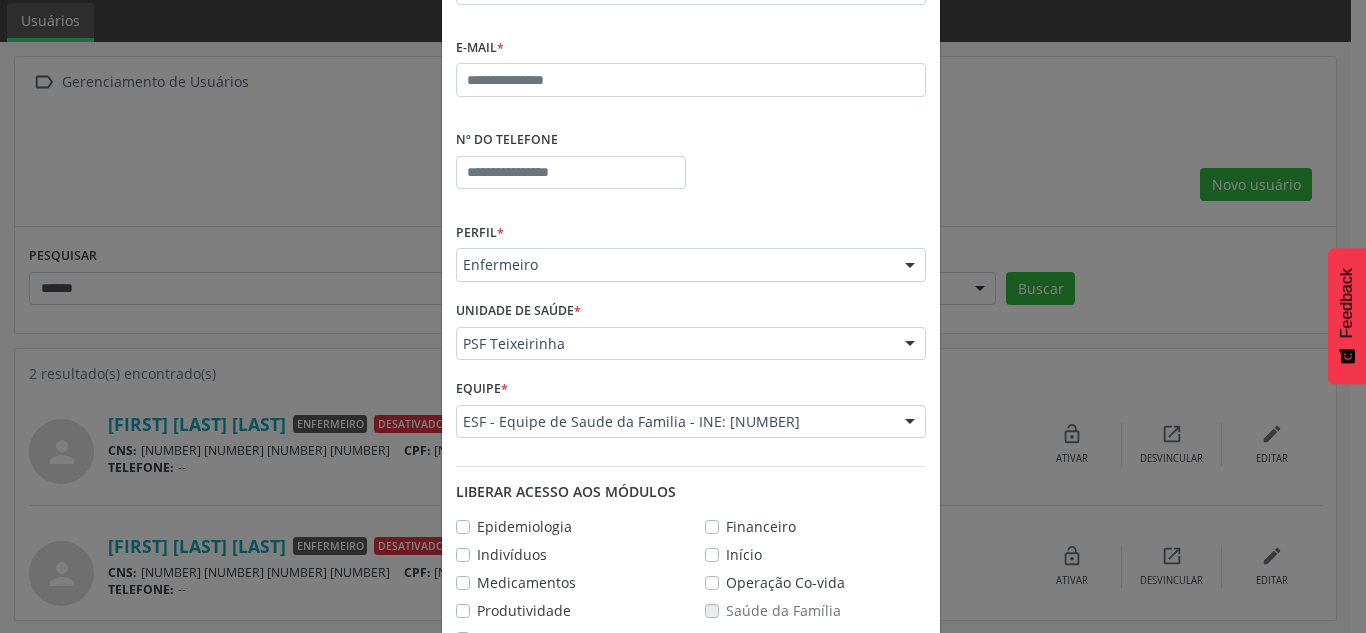 scroll, scrollTop: 0, scrollLeft: 0, axis: both 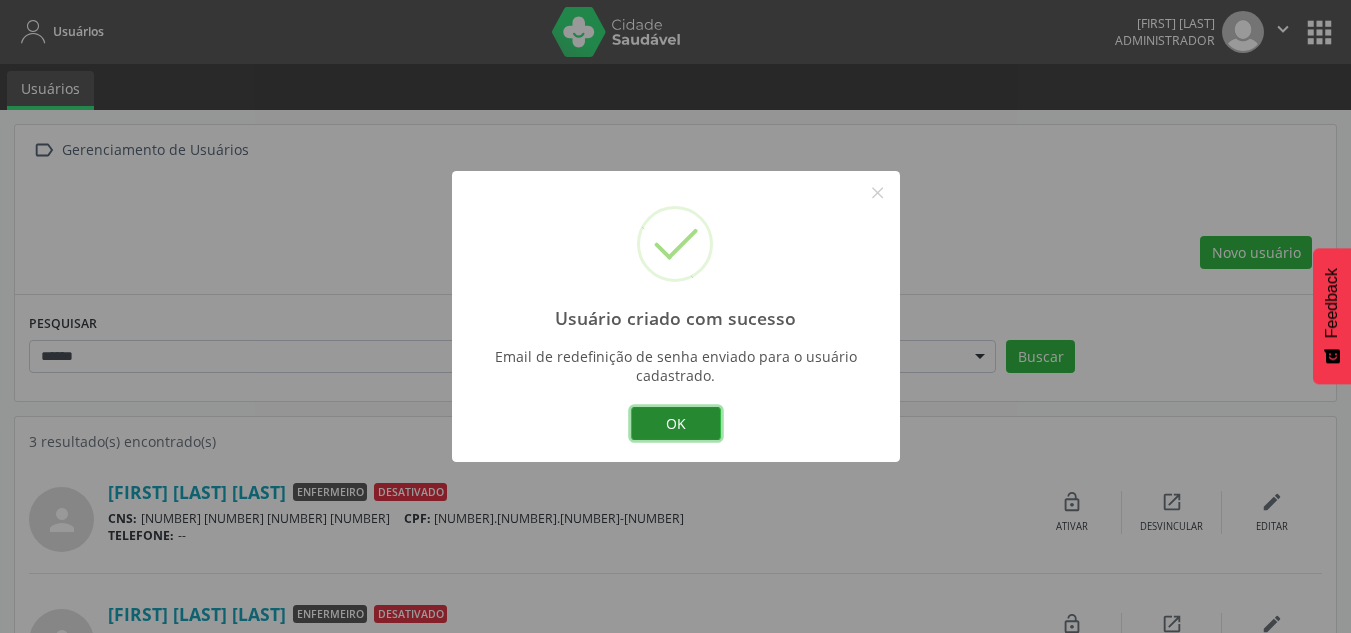 click on "OK" at bounding box center [676, 424] 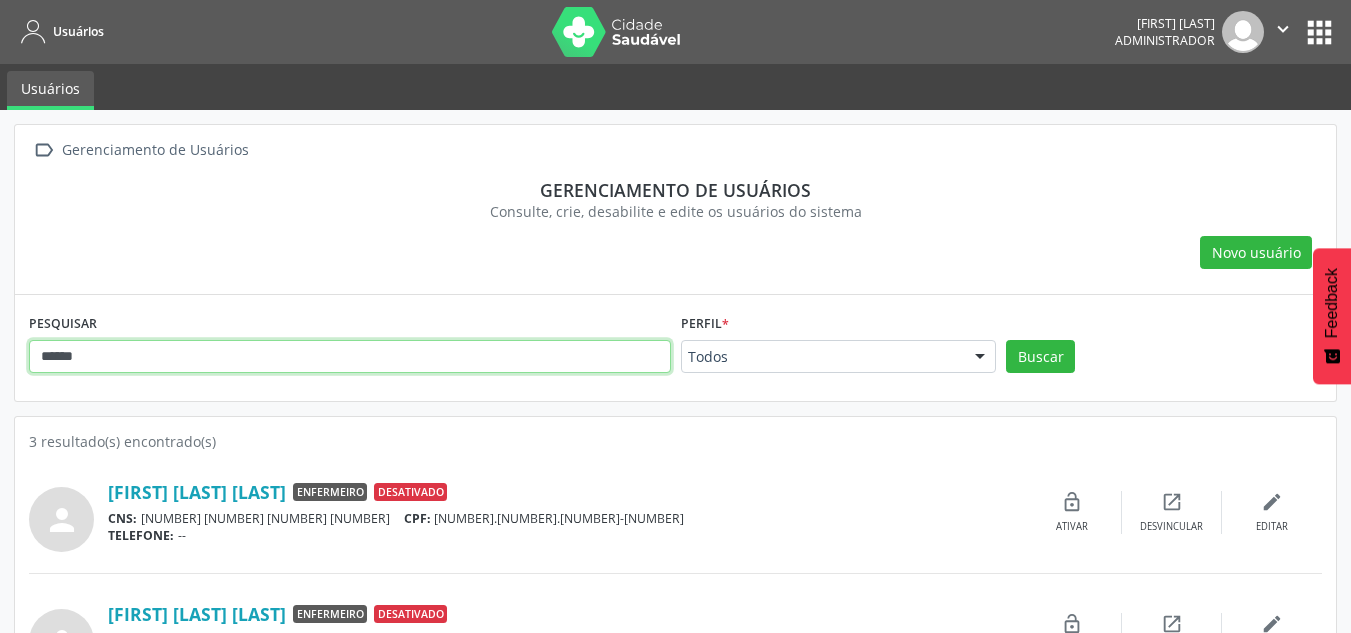 drag, startPoint x: 176, startPoint y: 361, endPoint x: -127, endPoint y: 334, distance: 304.2006 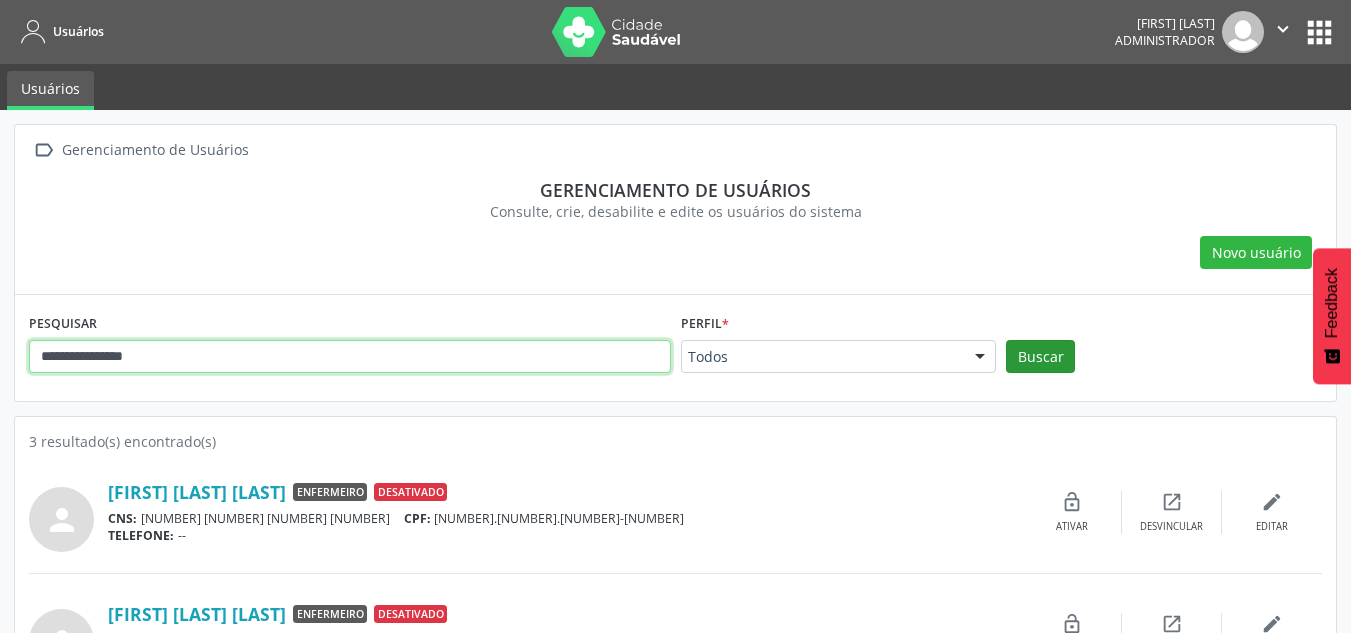 type on "**********" 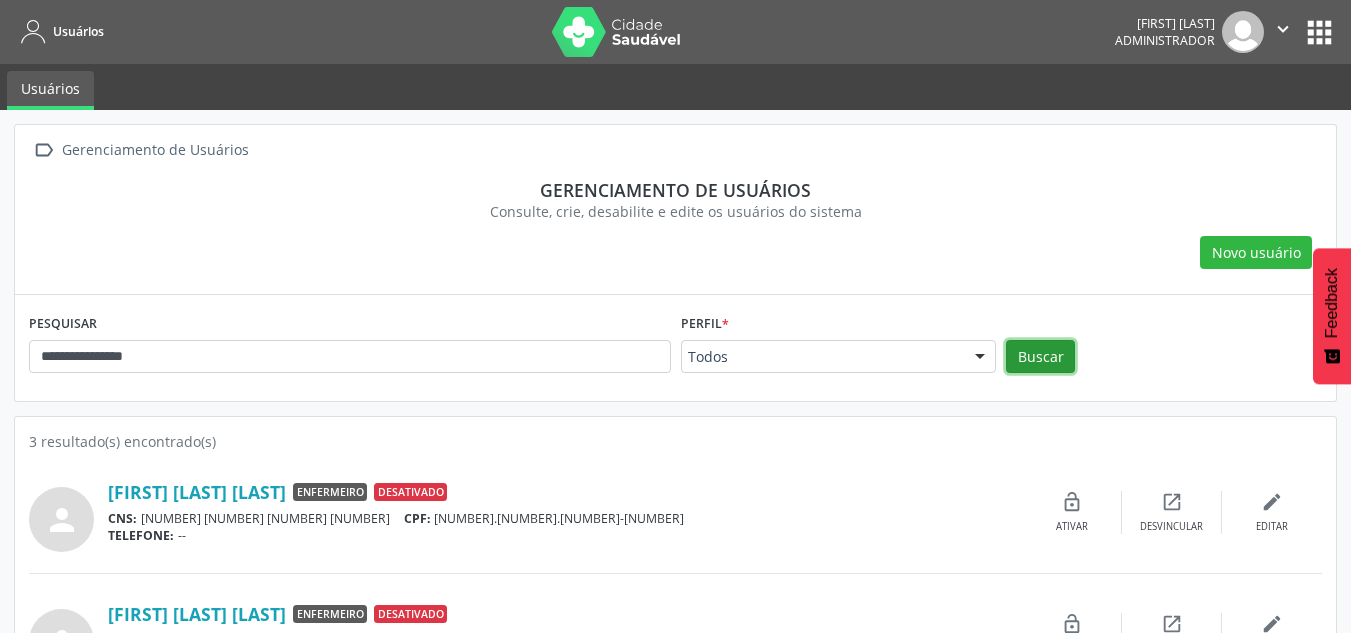 click on "Buscar" at bounding box center (1040, 357) 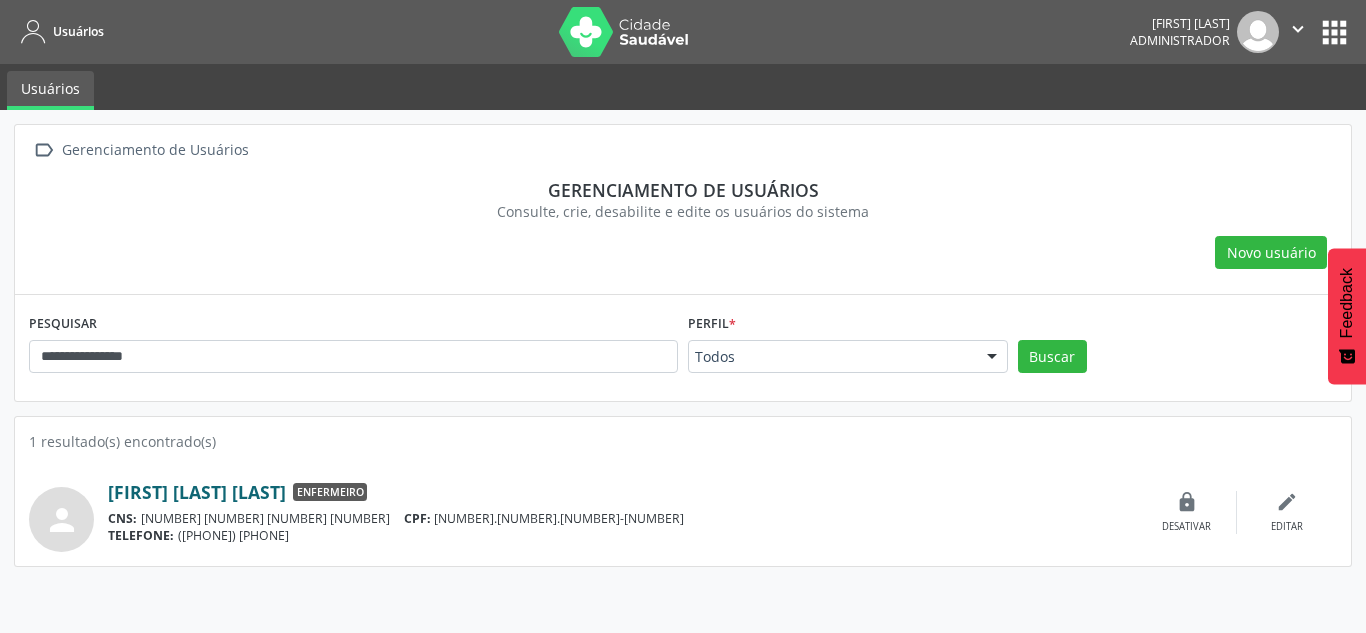 click on "[FIRST] [LAST] [LAST]" at bounding box center [197, 492] 